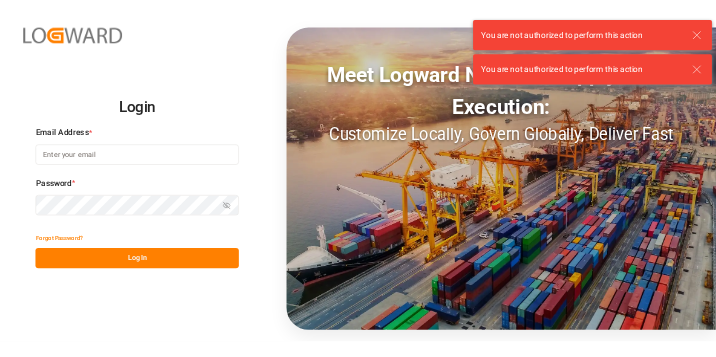 scroll, scrollTop: 0, scrollLeft: 0, axis: both 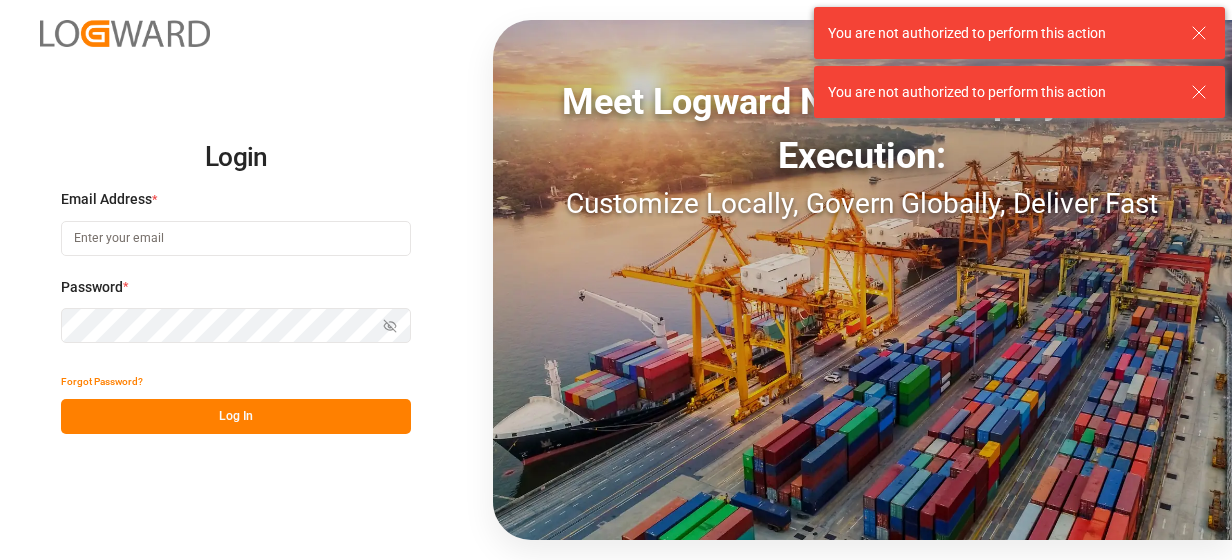 click at bounding box center [236, 238] 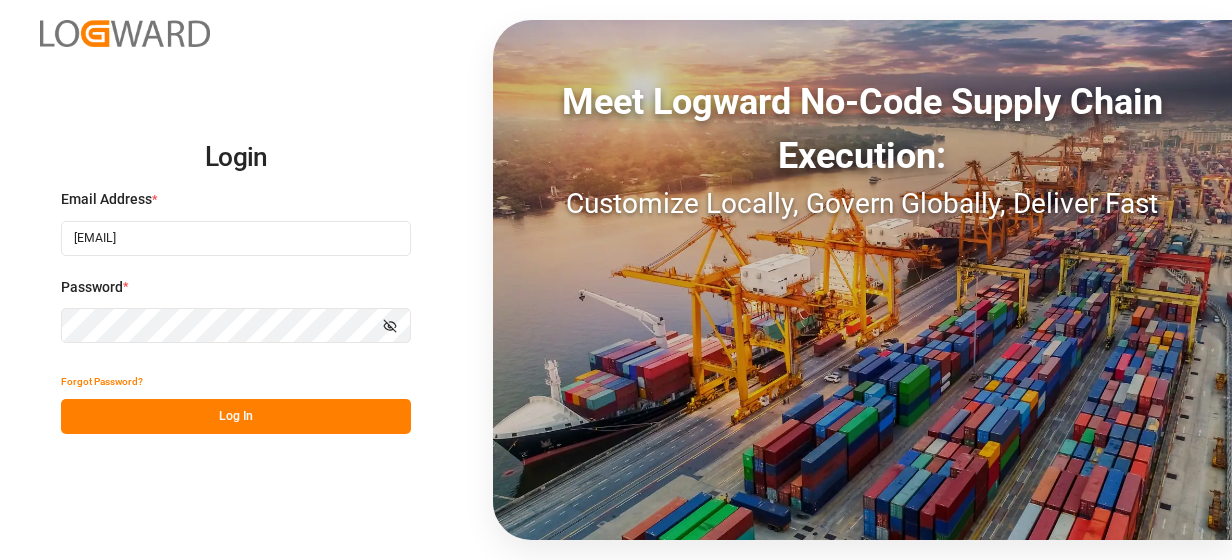 click on "Log In" at bounding box center (236, 416) 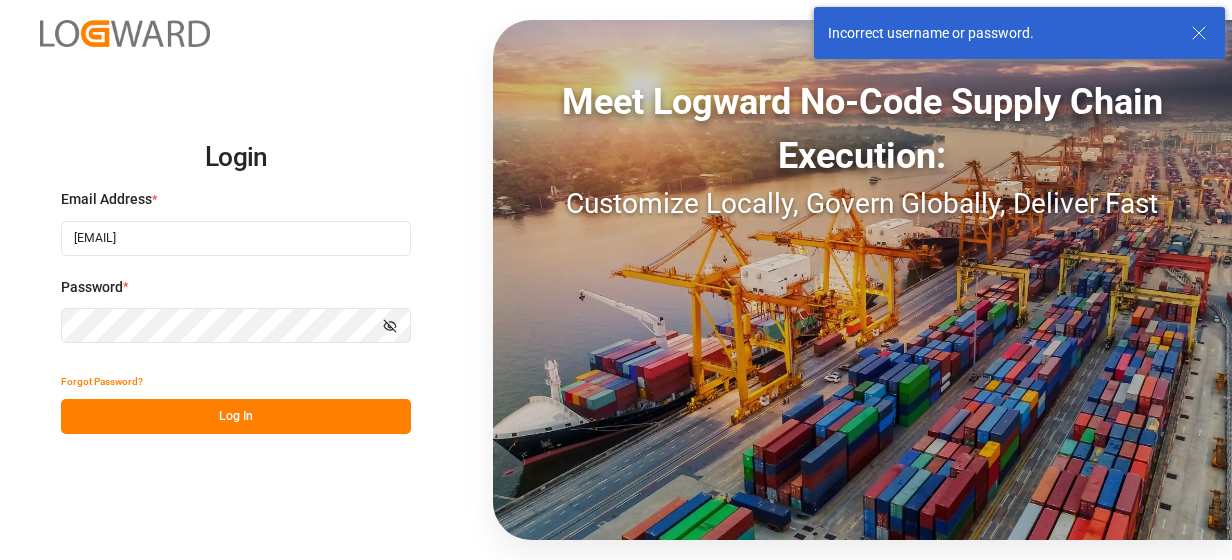 click on "Login Email Address * [EMAIL] Password * Show password Forgot Password? Log In Meet Logward No-Code Supply Chain Execution: Customize Locally, Govern Globally, Deliver Fast" at bounding box center (616, 280) 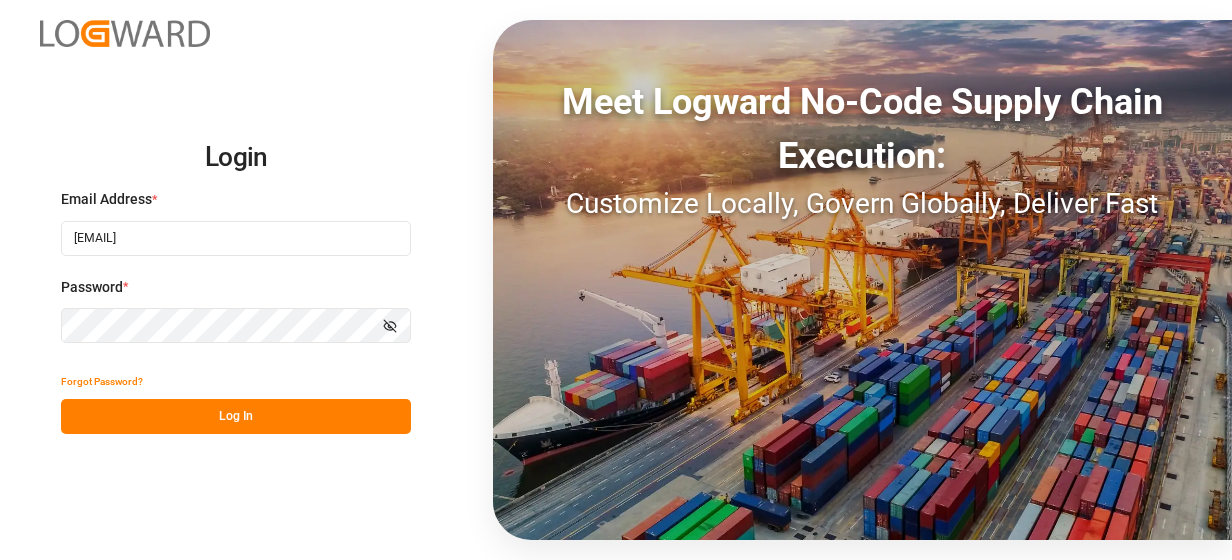 click on "Login Email Address * [EMAIL] Email is required. Password * Show password Password is required. Forgot Password? Log In Meet Logward No-Code Supply Chain Execution: Customize Locally, Govern Globally, Deliver Fast" at bounding box center [616, 280] 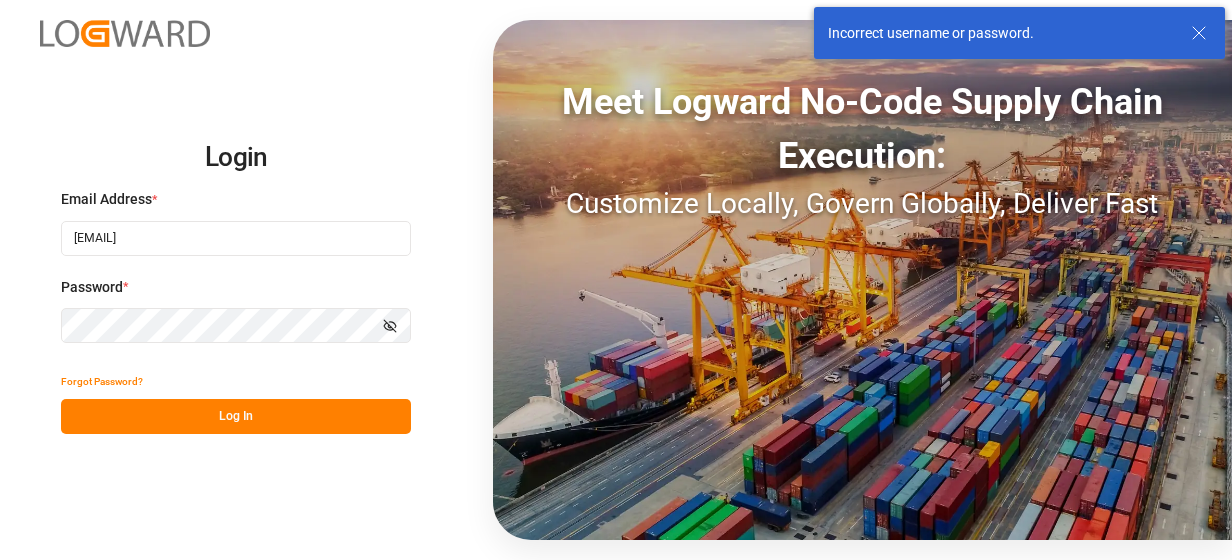 click on "Login Email Address * [EMAIL] Password * Show password Forgot Password? Log In Meet Logward No-Code Supply Chain Execution: Customize Locally, Govern Globally, Deliver Fast" at bounding box center (616, 280) 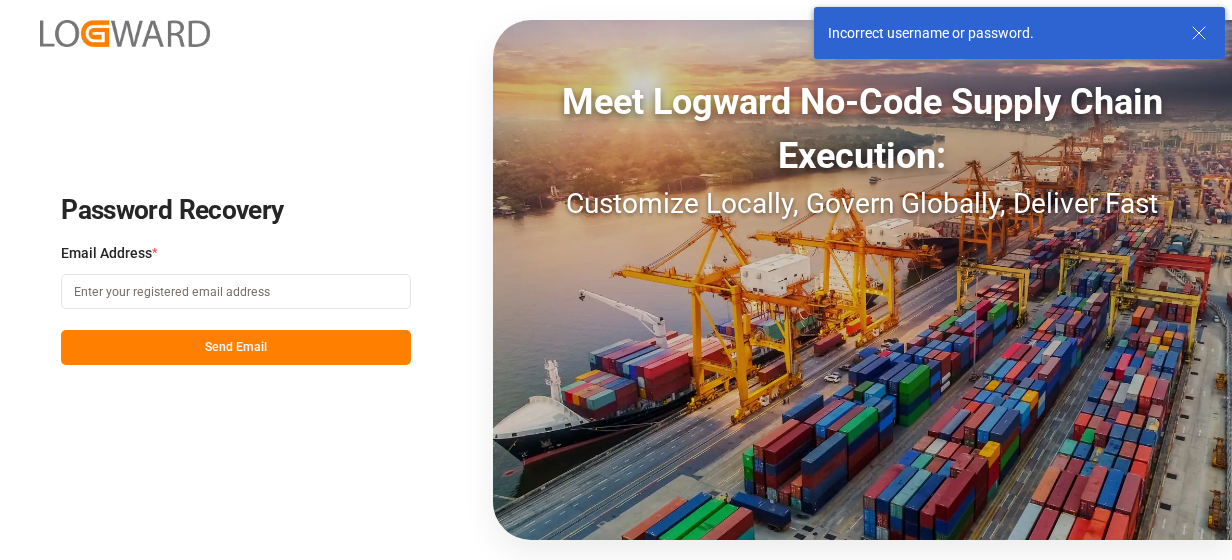 click at bounding box center [236, 291] 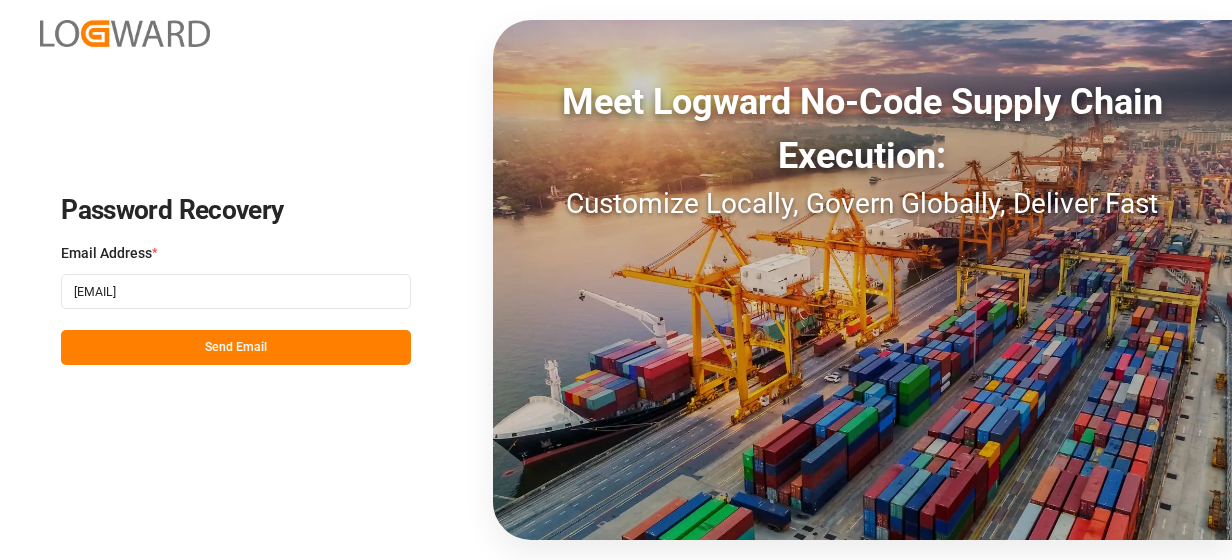 click on "Send Email" at bounding box center (236, 347) 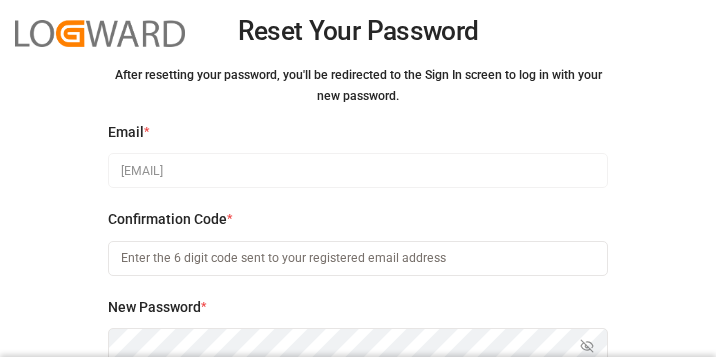 click at bounding box center [358, 170] 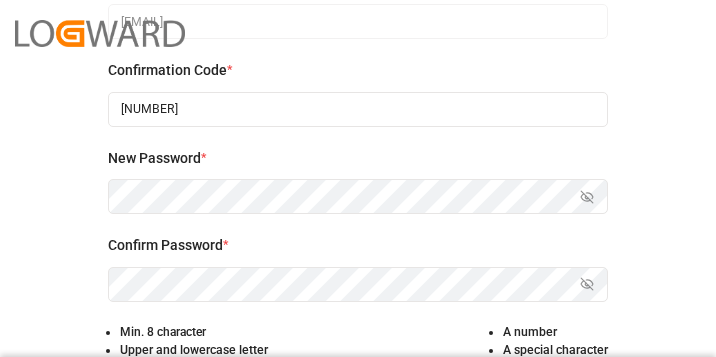 scroll, scrollTop: 200, scrollLeft: 0, axis: vertical 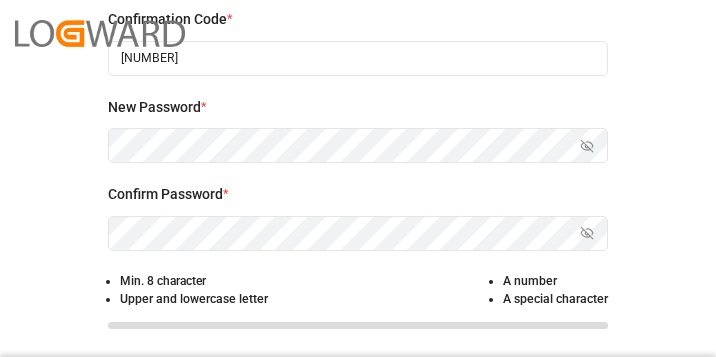 type on "[NUMBER]" 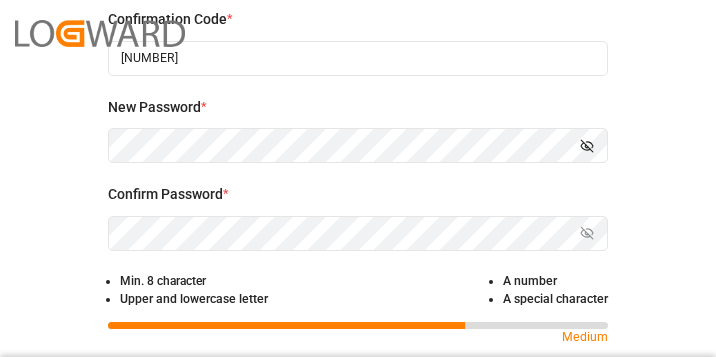 type 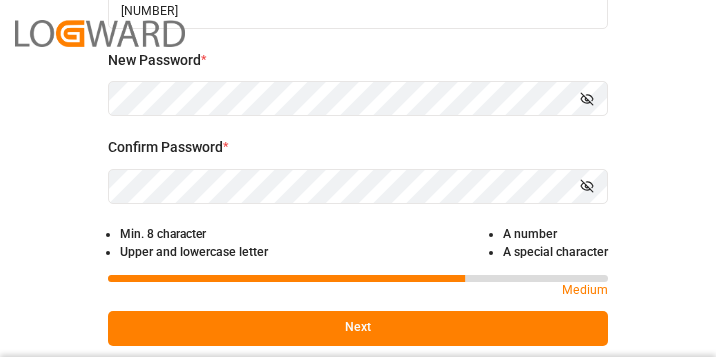 scroll, scrollTop: 273, scrollLeft: 0, axis: vertical 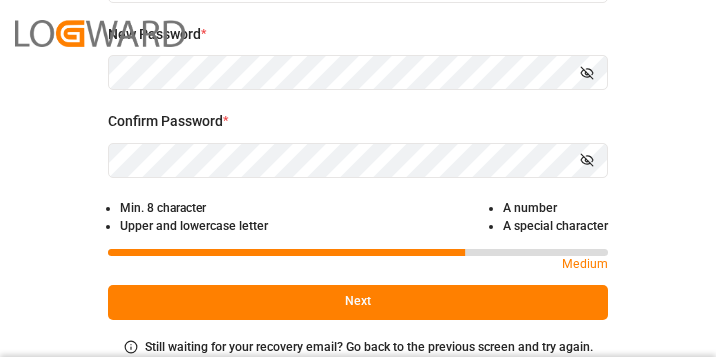 click on "Next" at bounding box center (358, 302) 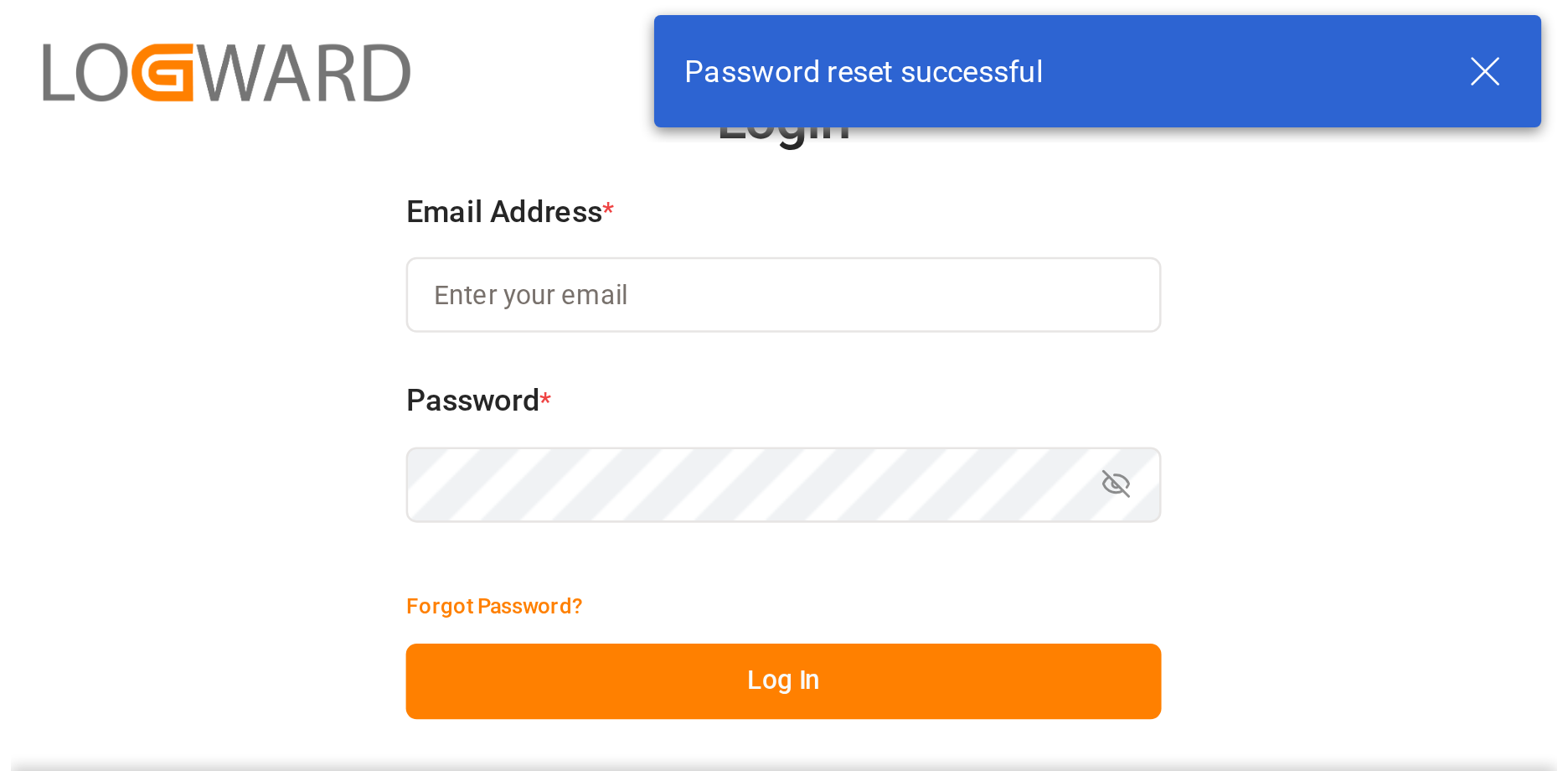 scroll, scrollTop: 0, scrollLeft: 0, axis: both 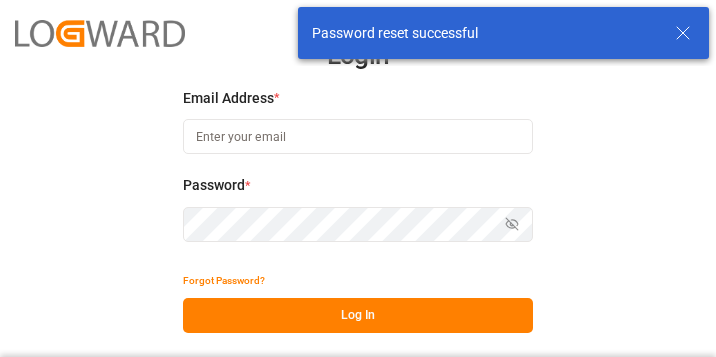click at bounding box center (358, 136) 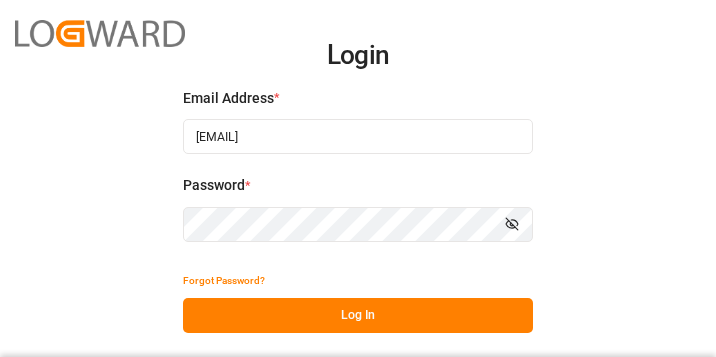 click on "Log In" at bounding box center [358, 315] 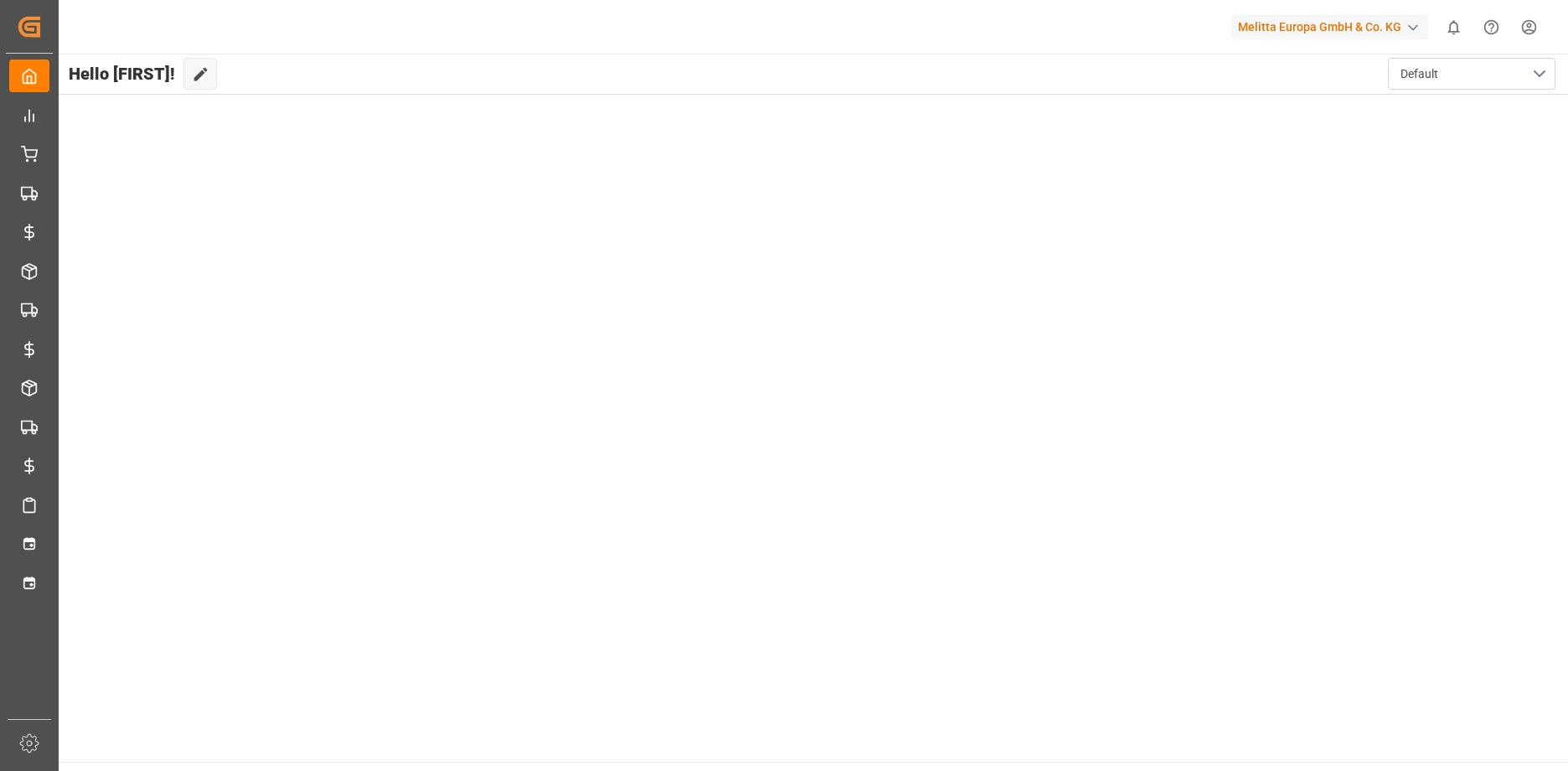 click on "Hello [FIRST]! Edit Cockpit Default" at bounding box center [812, 407] 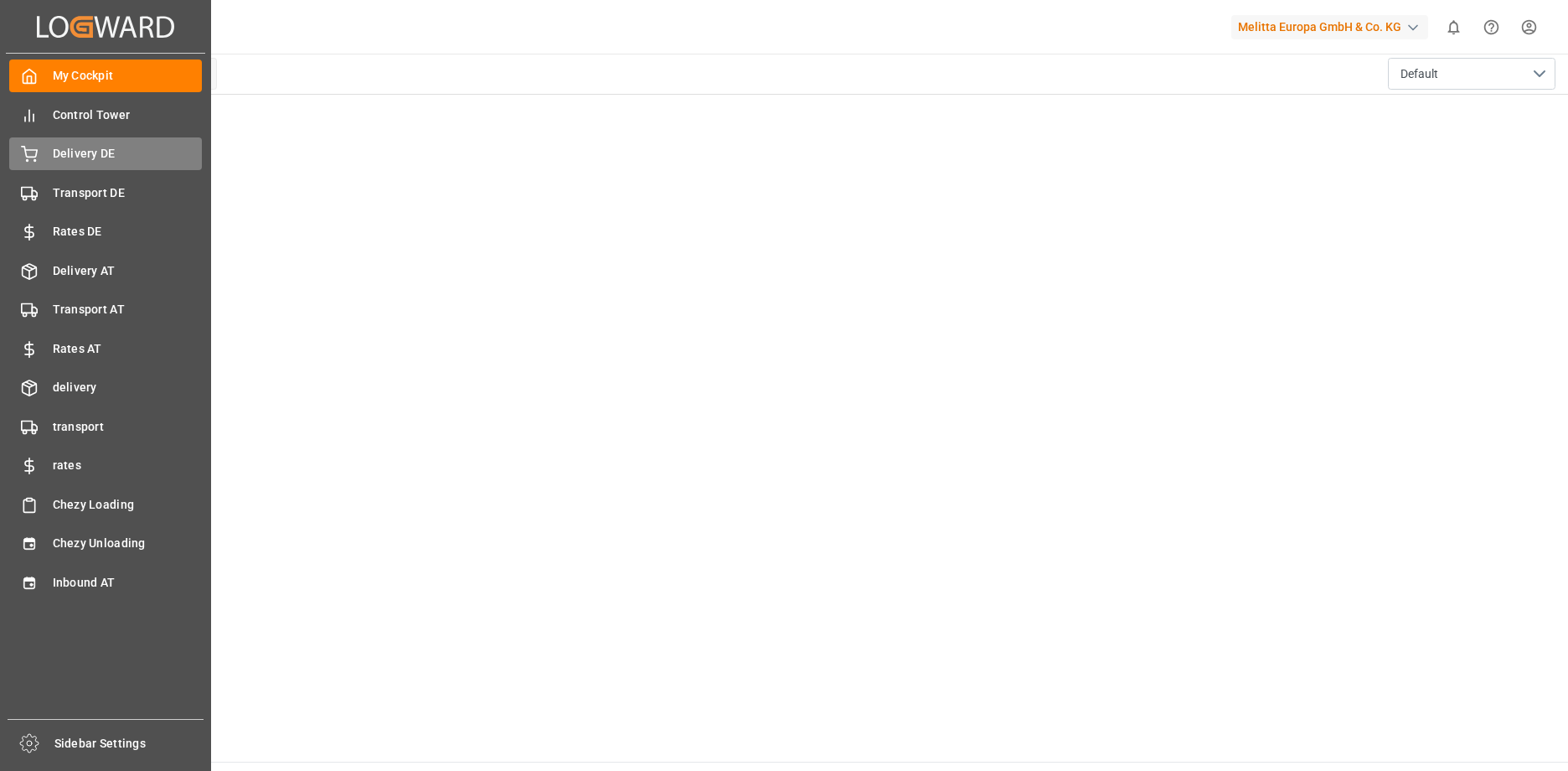 click on "Delivery DE" at bounding box center (127, 153) 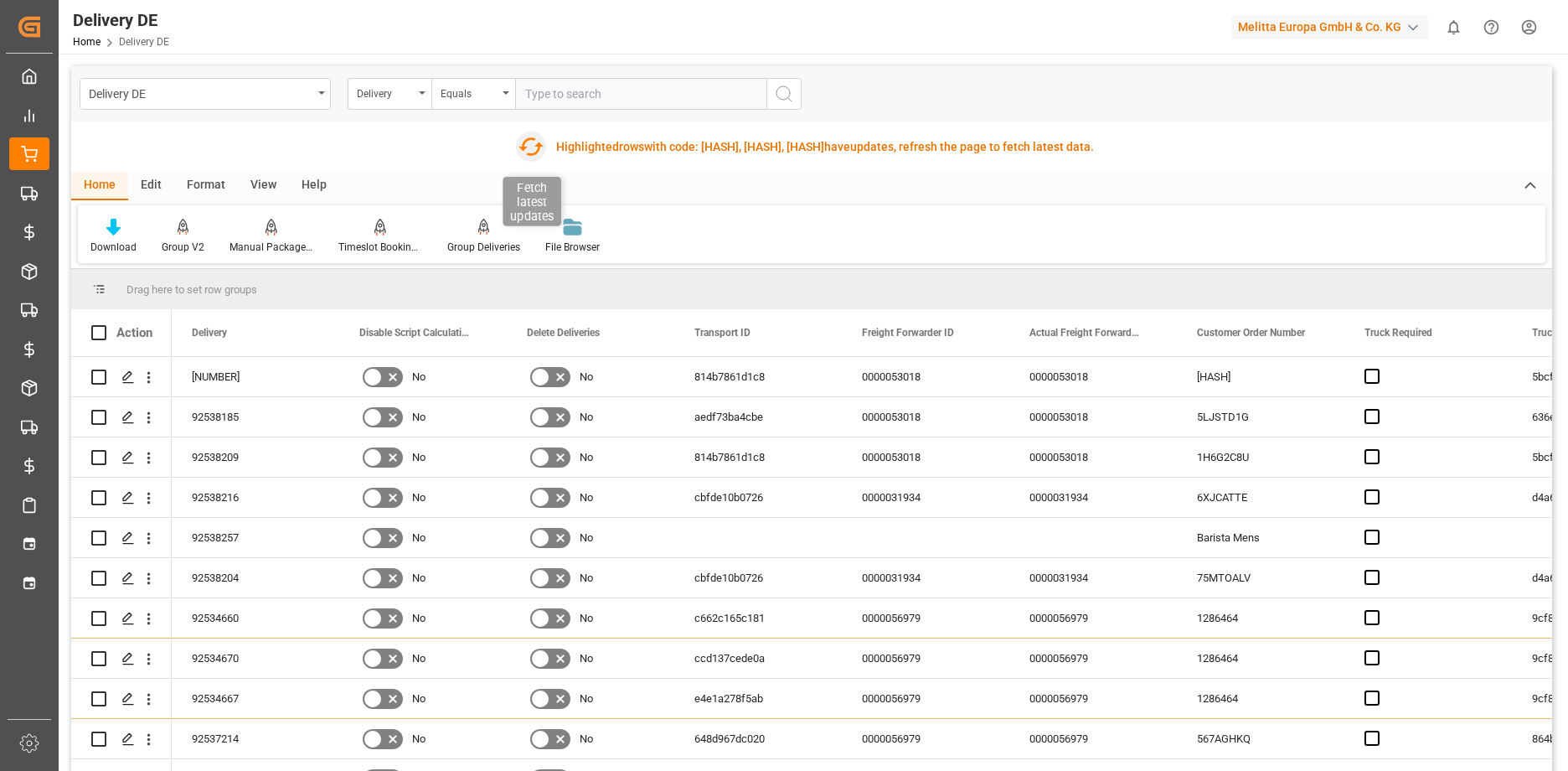 click at bounding box center [531, 147] 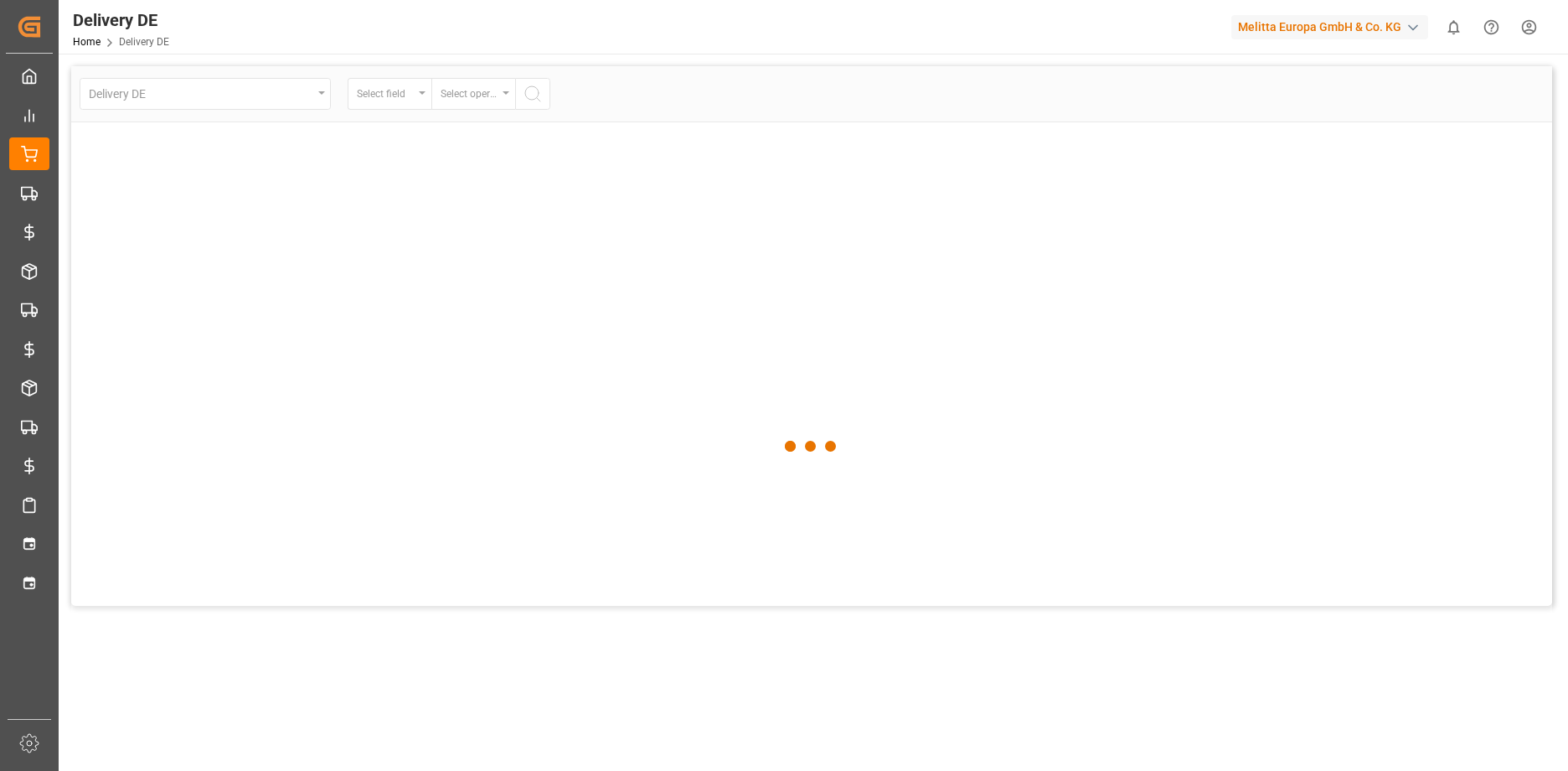 scroll, scrollTop: 0, scrollLeft: 0, axis: both 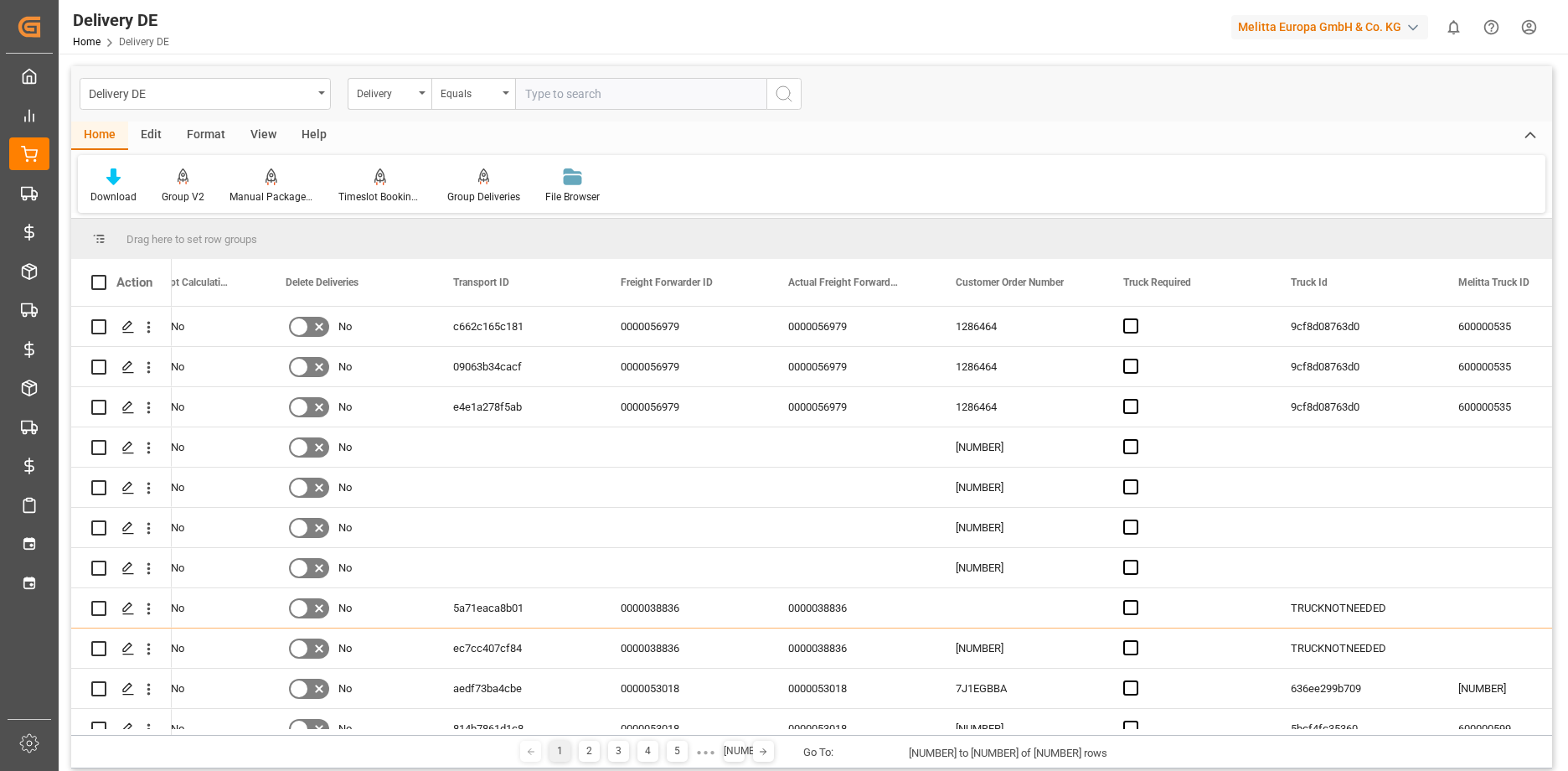 click on "Home Edit Format View Help" at bounding box center (812, 136) 